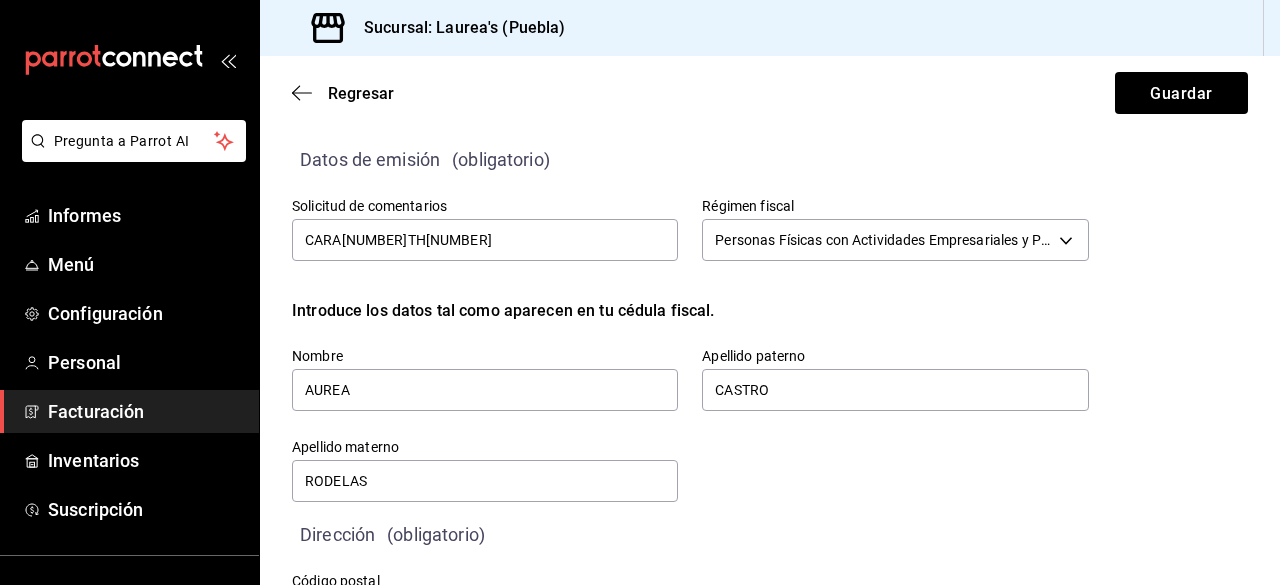 scroll, scrollTop: 0, scrollLeft: 0, axis: both 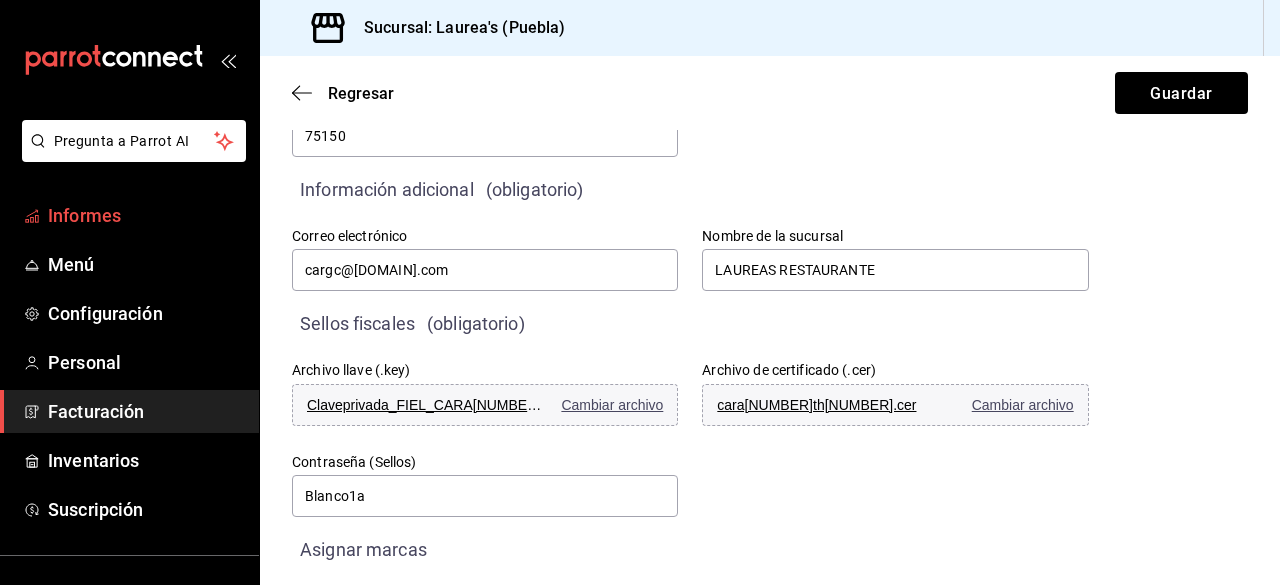 click on "Informes" at bounding box center (129, 215) 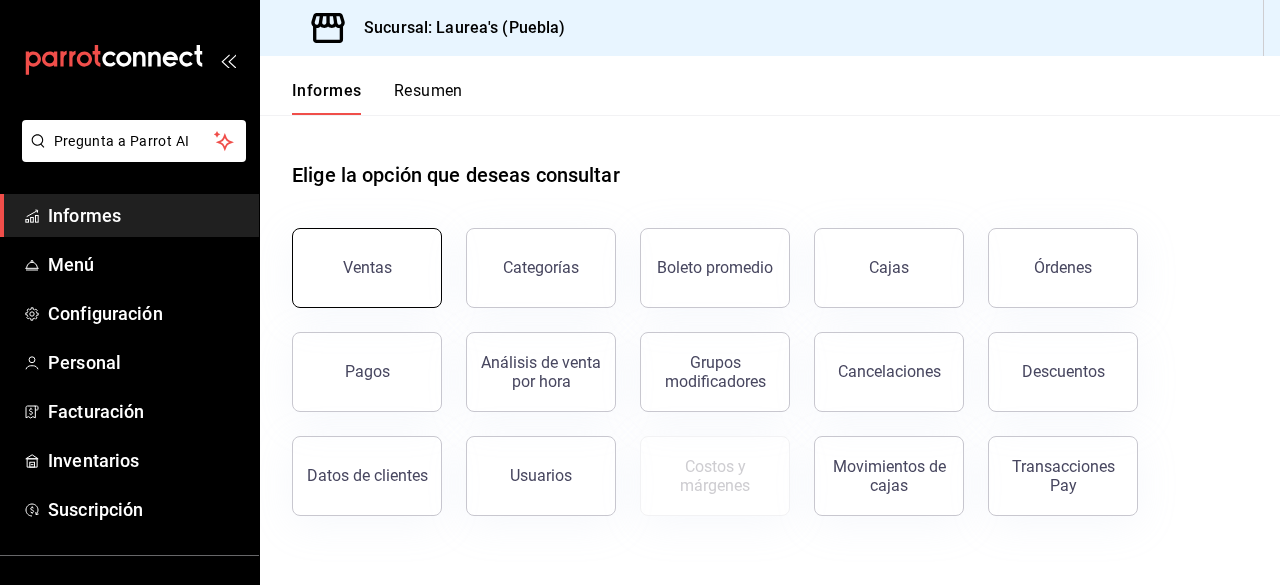 click on "Ventas" at bounding box center (367, 268) 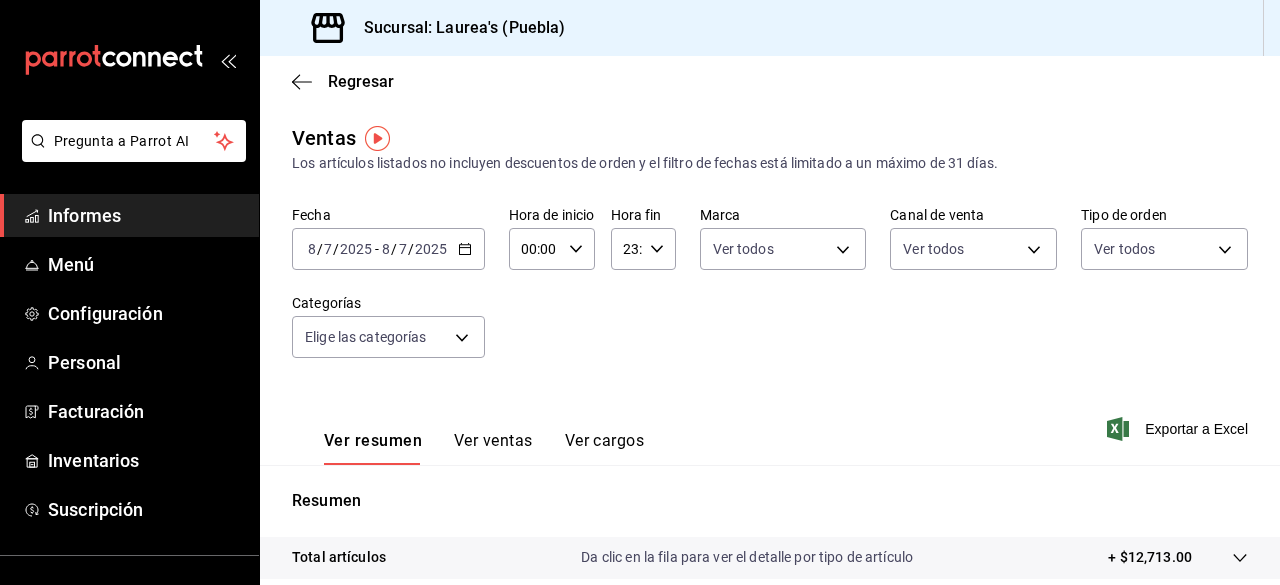 click on "2025" at bounding box center [431, 249] 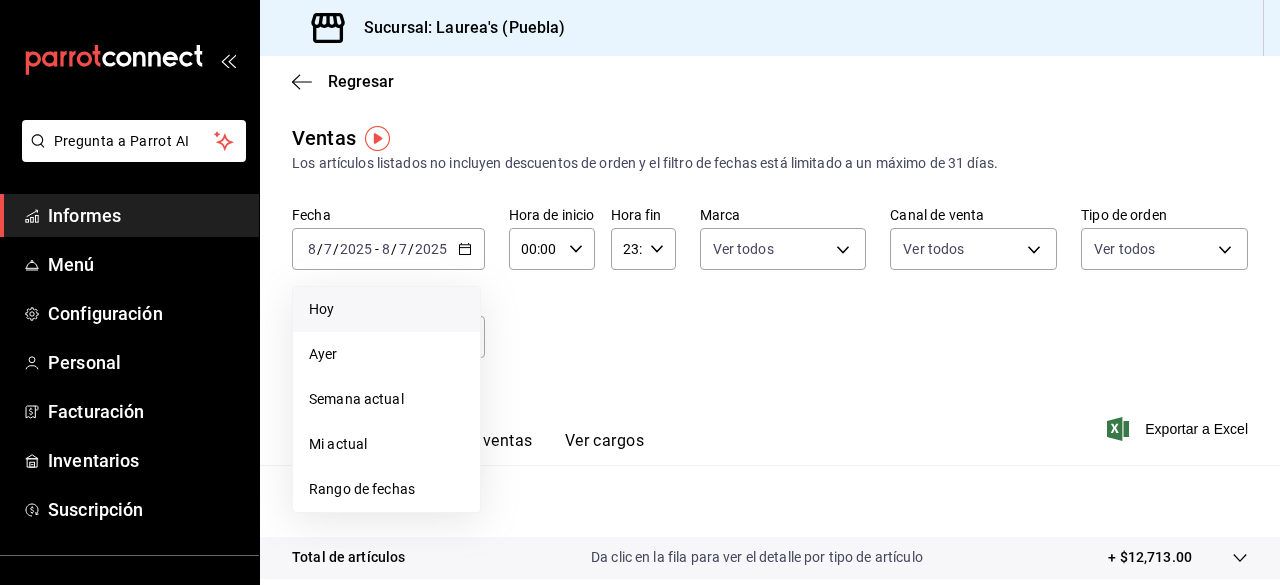 click on "Hoy" at bounding box center (386, 309) 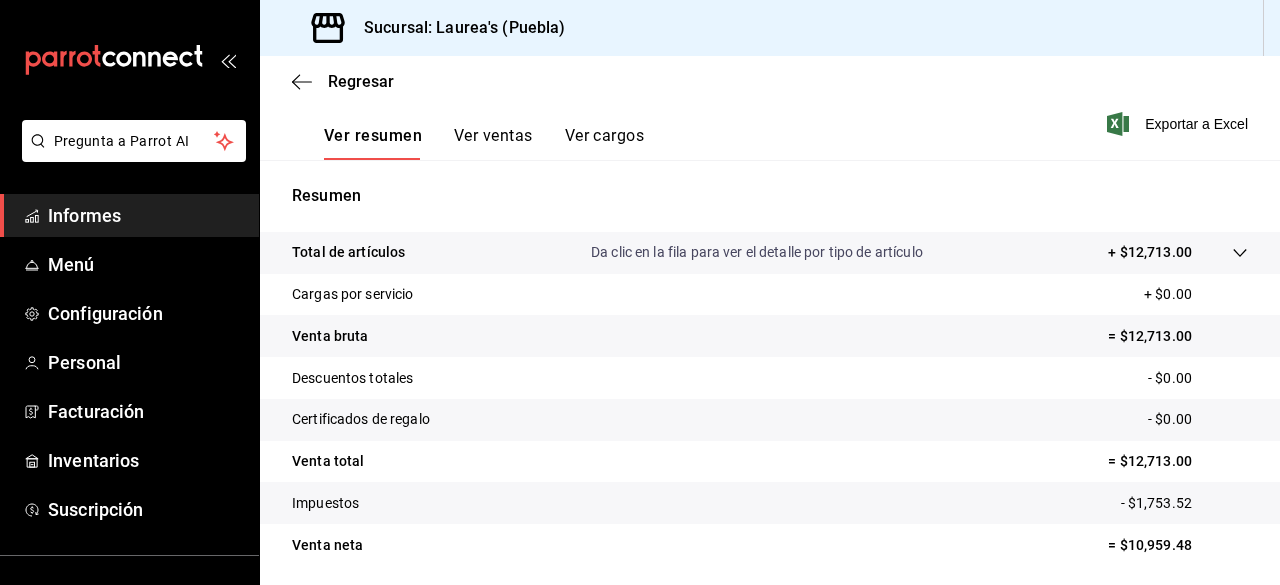scroll, scrollTop: 374, scrollLeft: 0, axis: vertical 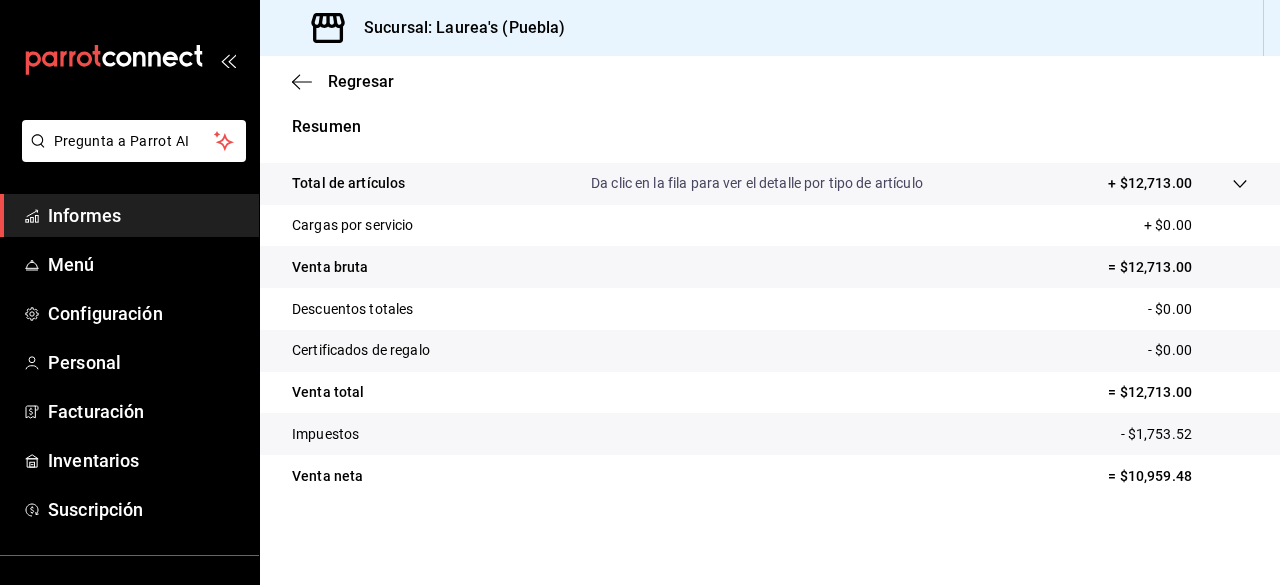 drag, startPoint x: 292, startPoint y: 91, endPoint x: 299, endPoint y: 99, distance: 10.630146 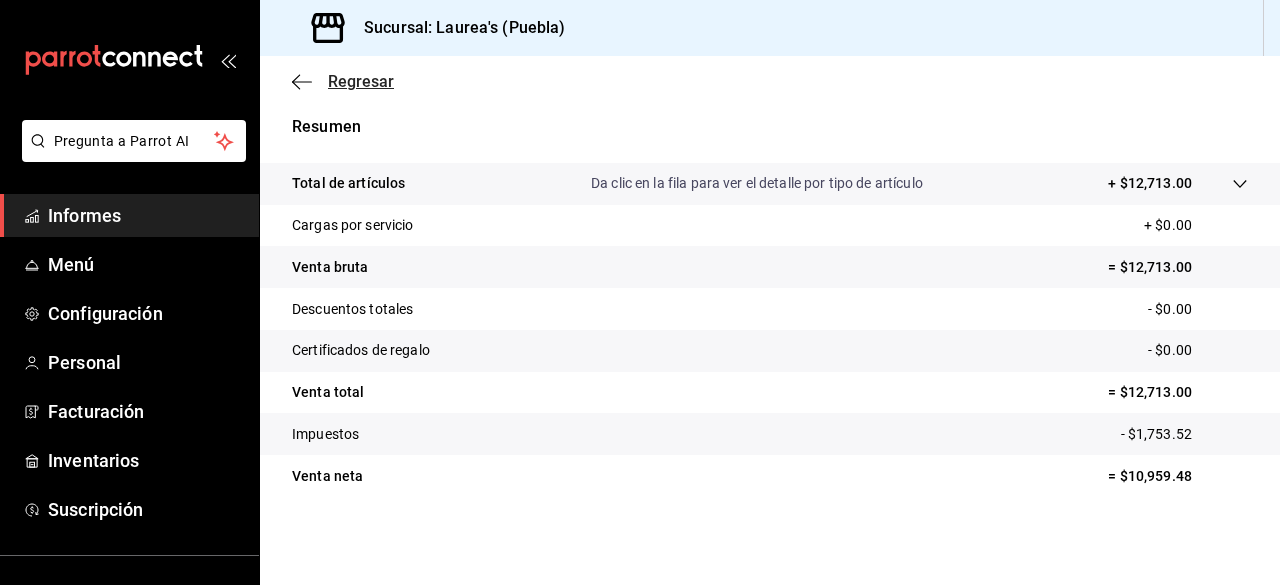 click 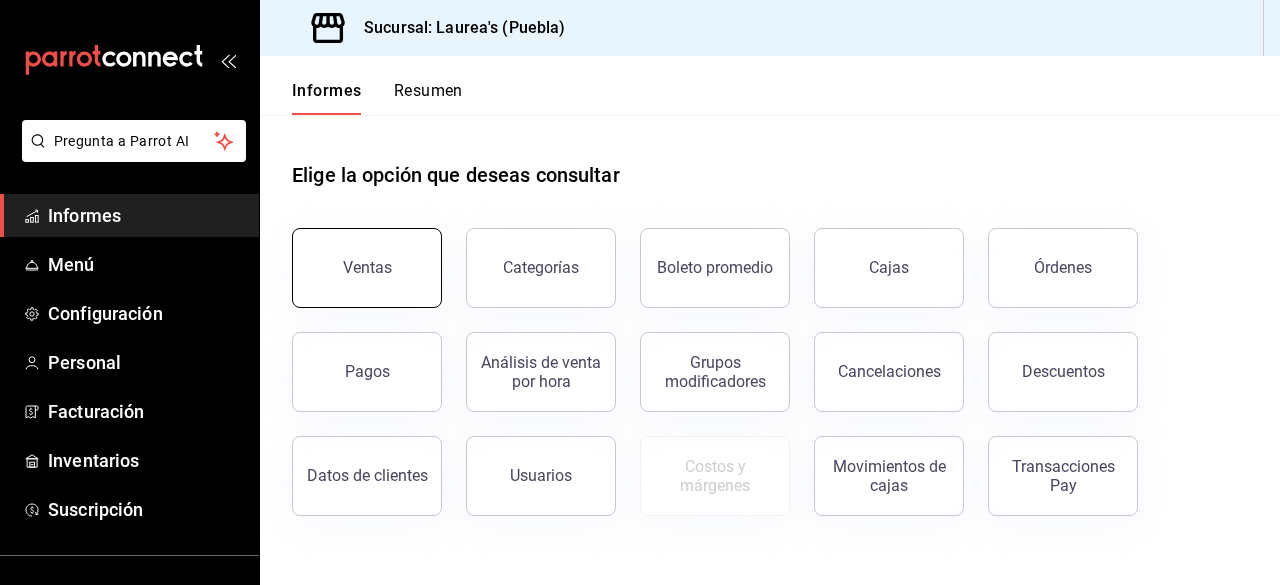 click on "Ventas" at bounding box center [367, 268] 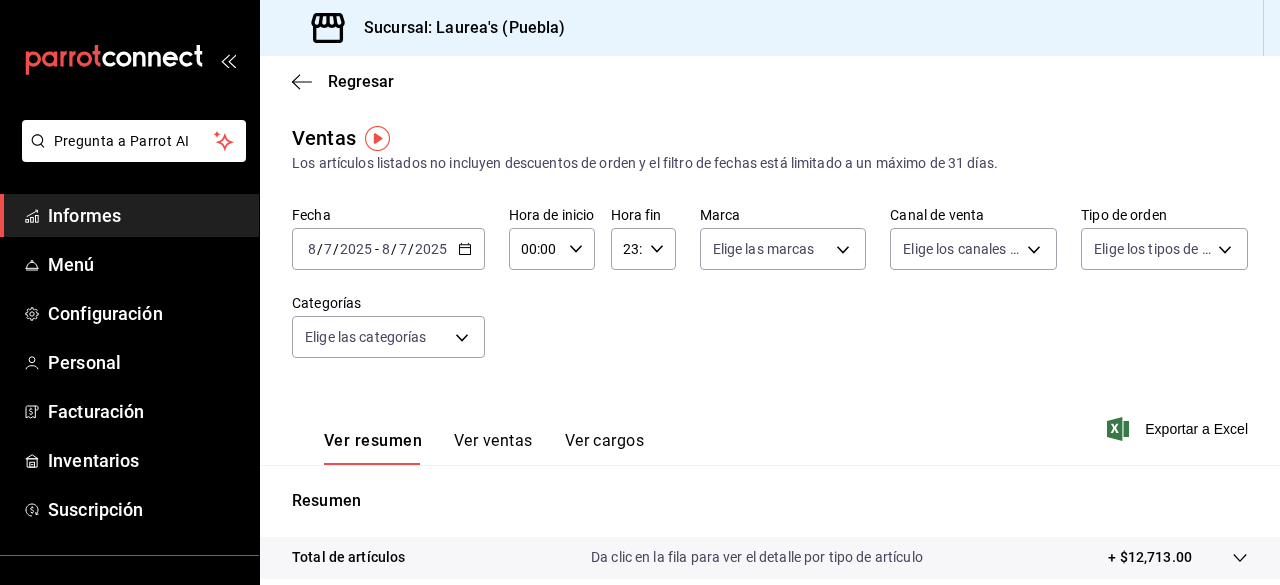 click on "2025-08-07 8 / 7 / 2025 - 2025-08-07 8 / 7 / 2025" at bounding box center [388, 249] 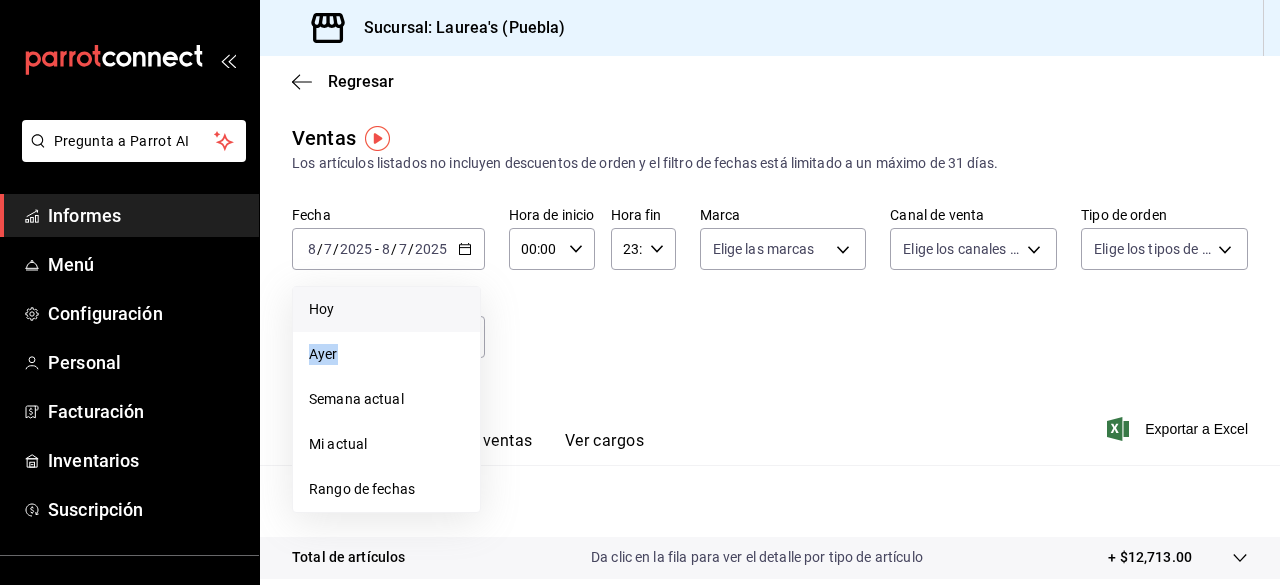 drag, startPoint x: 358, startPoint y: 333, endPoint x: 375, endPoint y: 298, distance: 38.910152 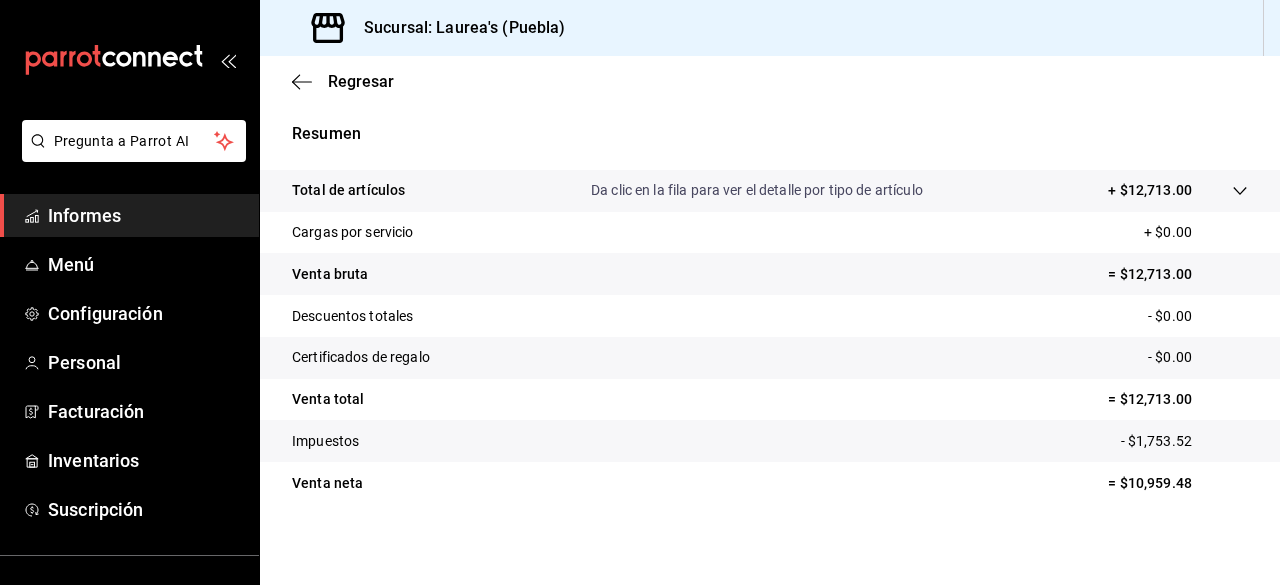 scroll, scrollTop: 374, scrollLeft: 0, axis: vertical 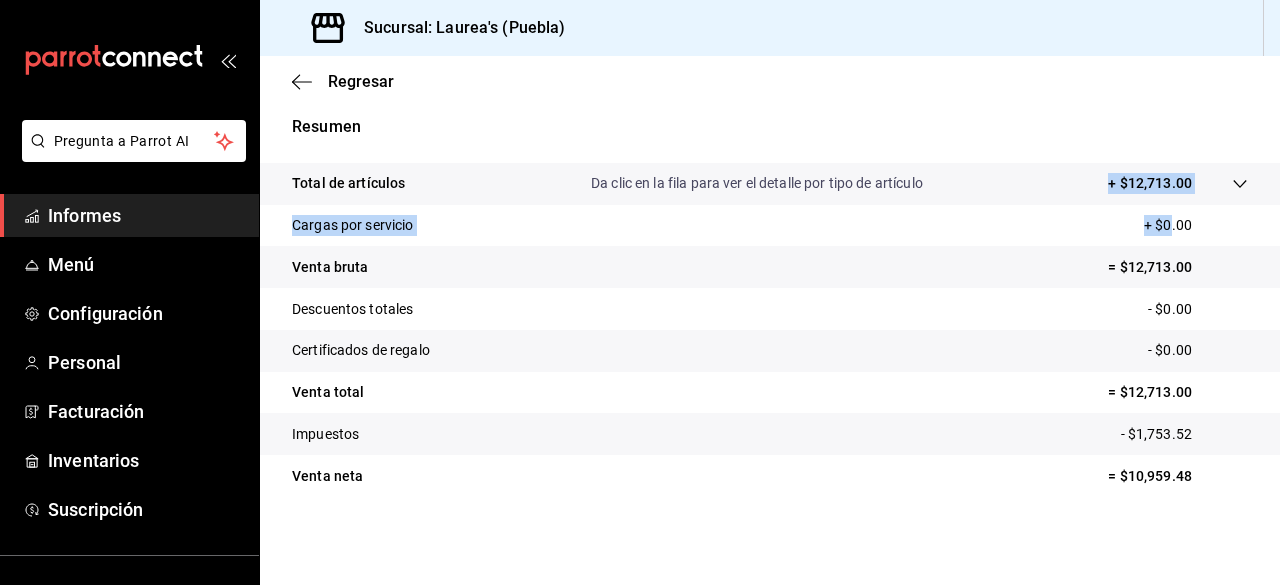 drag, startPoint x: 1079, startPoint y: 182, endPoint x: 1158, endPoint y: 205, distance: 82.28001 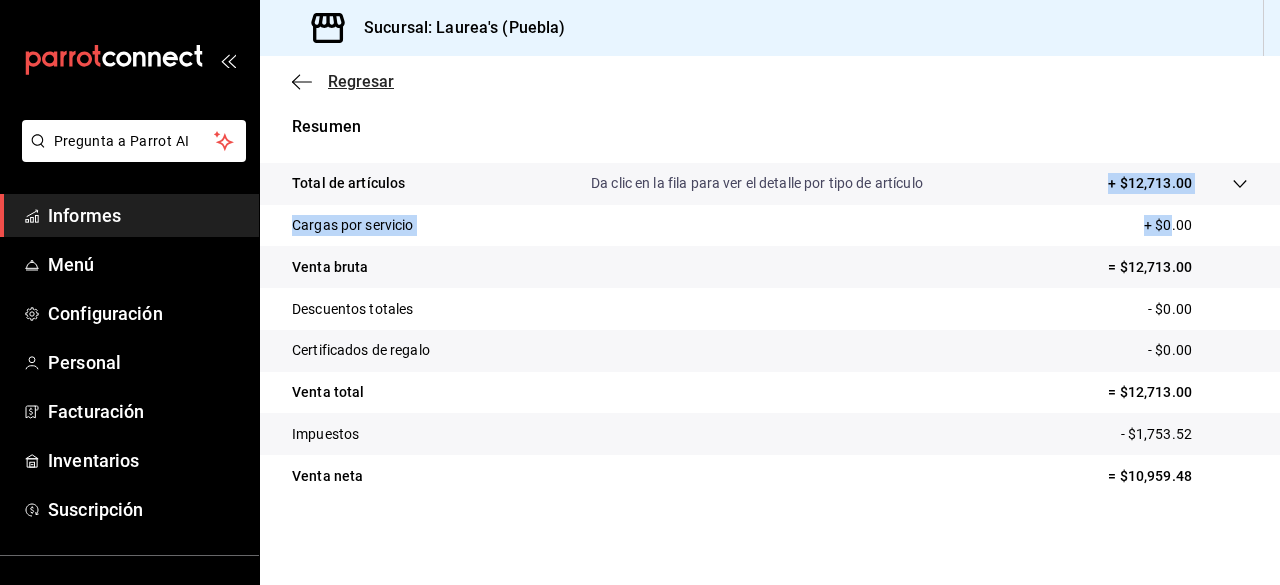 click 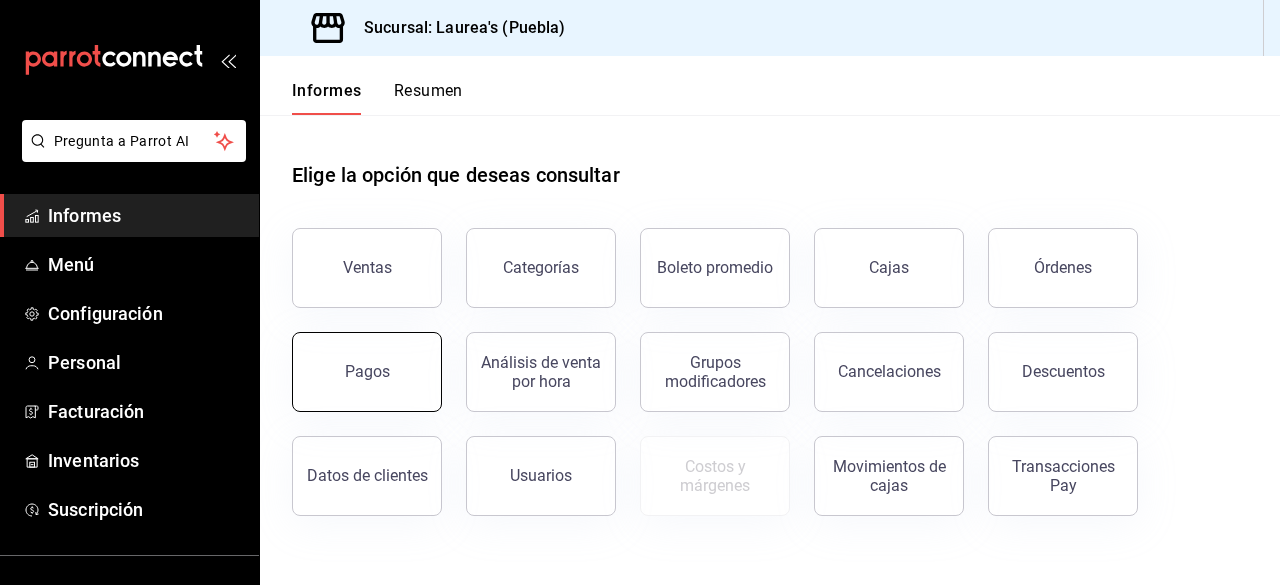 click on "Pagos" at bounding box center (367, 372) 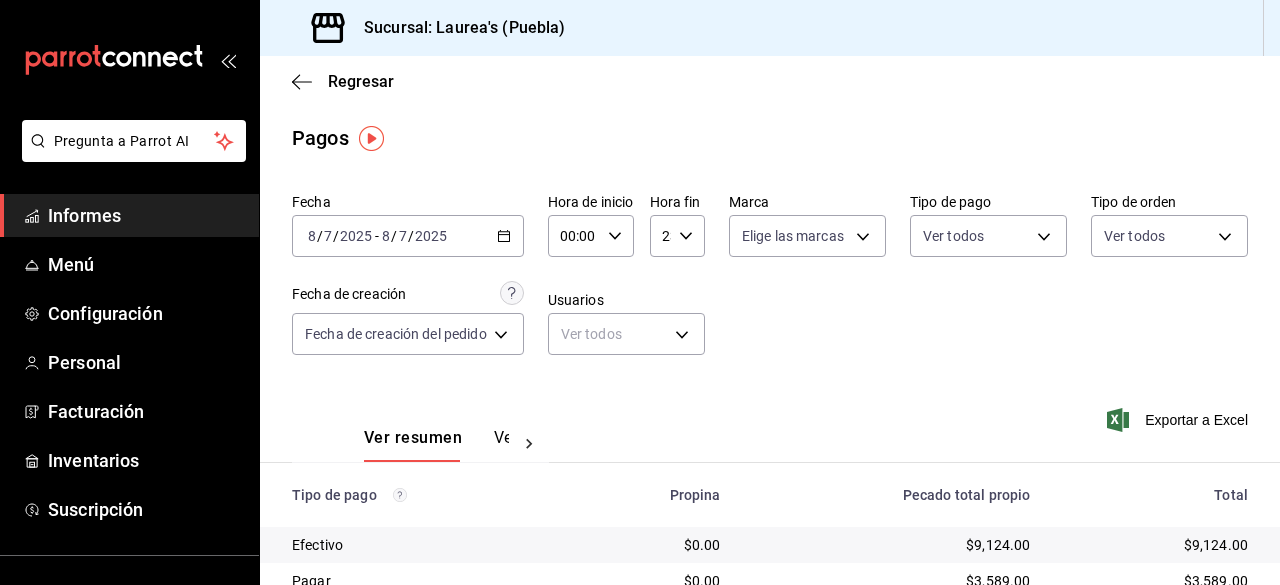 click on "2025-08-07 8 / 7 / 2025 - 2025-08-07 8 / 7 / 2025" at bounding box center (408, 236) 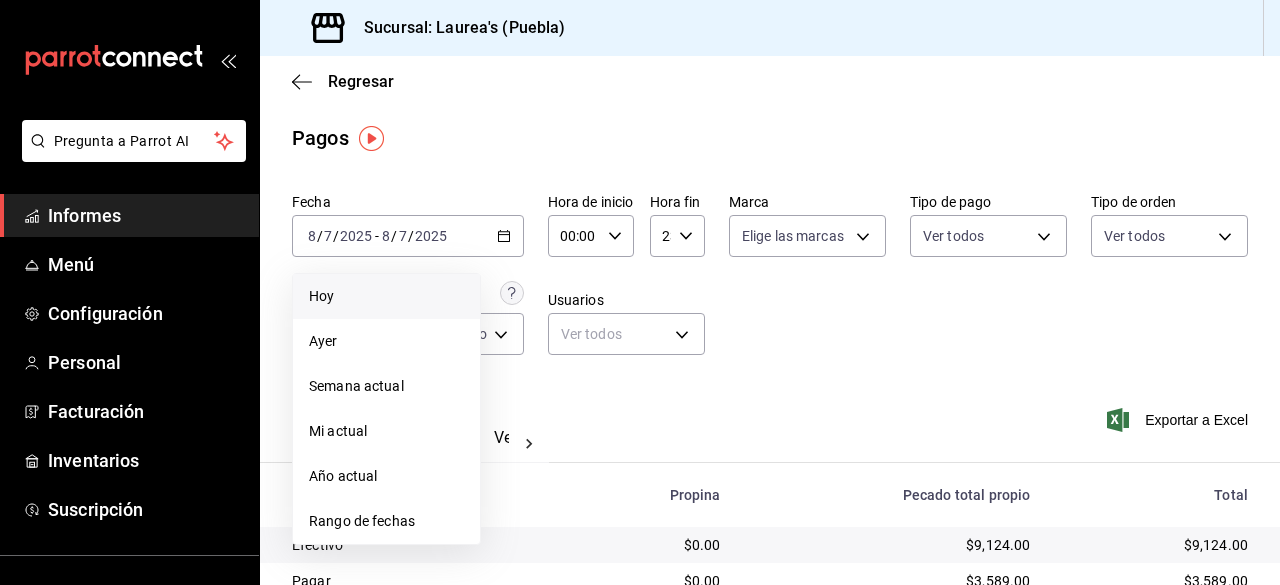 click on "Hoy" at bounding box center [386, 296] 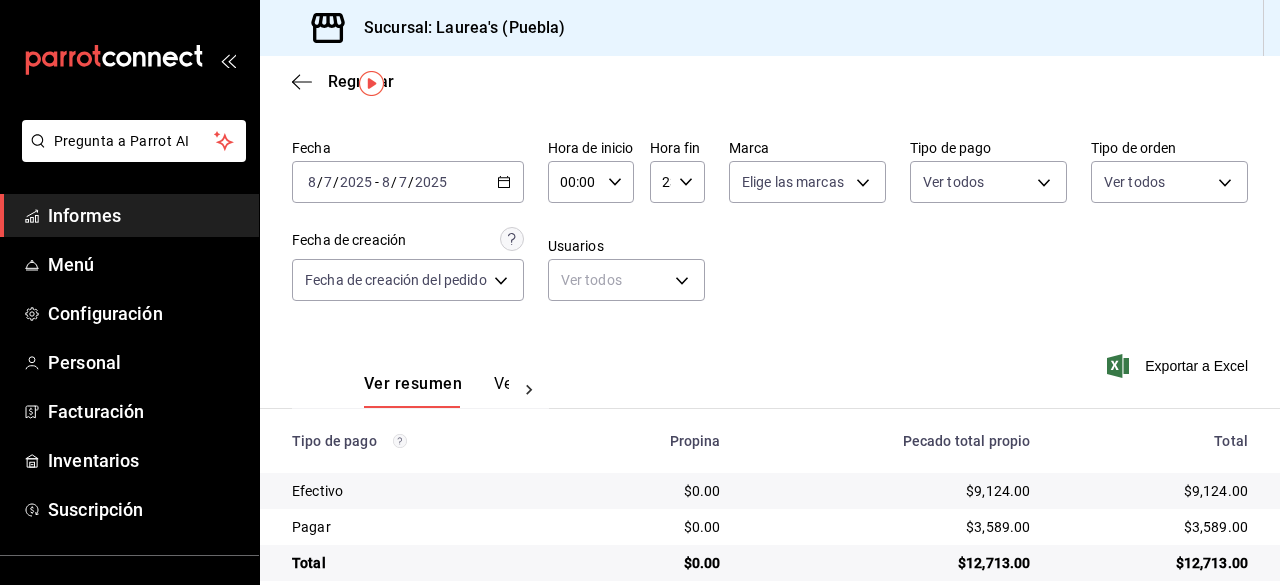 scroll, scrollTop: 82, scrollLeft: 0, axis: vertical 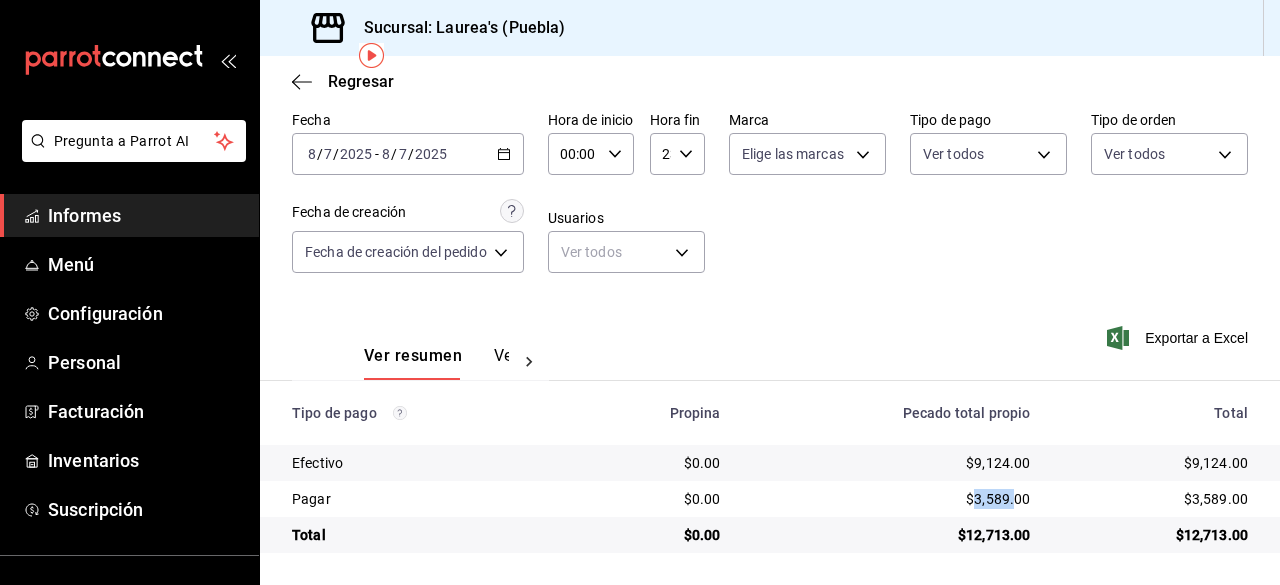 drag, startPoint x: 965, startPoint y: 497, endPoint x: 1001, endPoint y: 506, distance: 37.107952 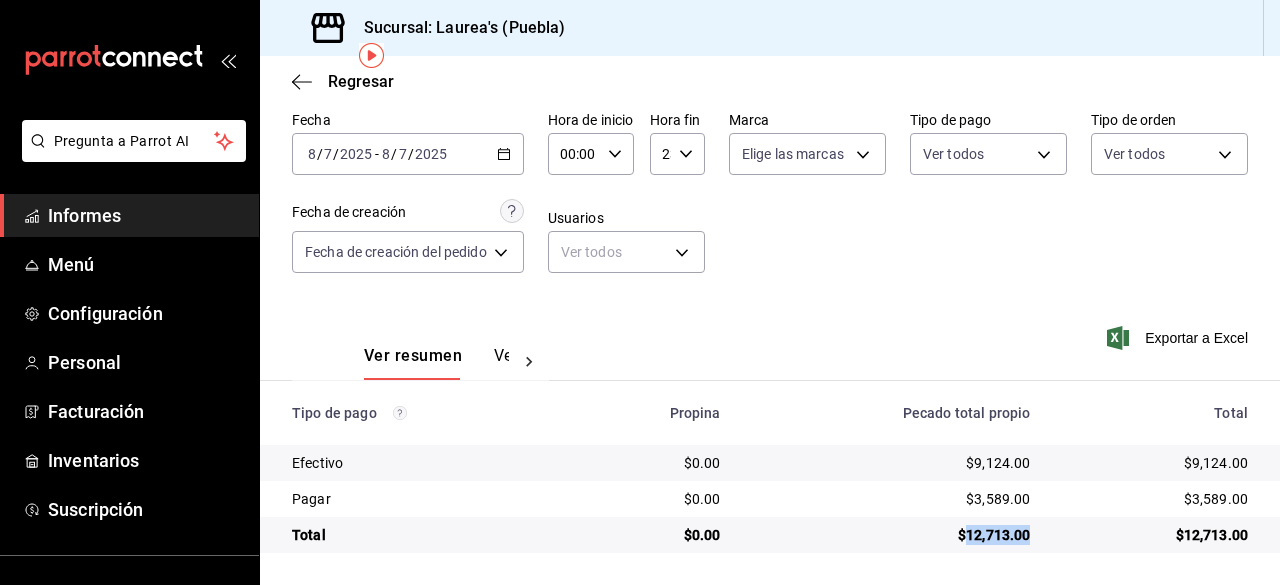drag, startPoint x: 949, startPoint y: 538, endPoint x: 1013, endPoint y: 552, distance: 65.51336 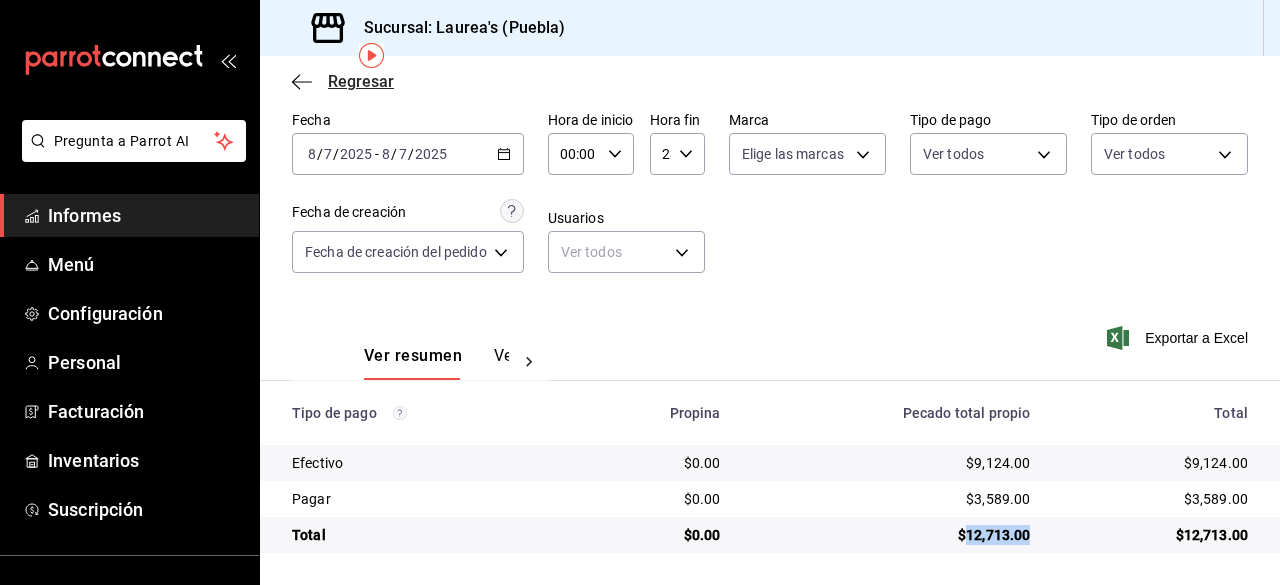 click 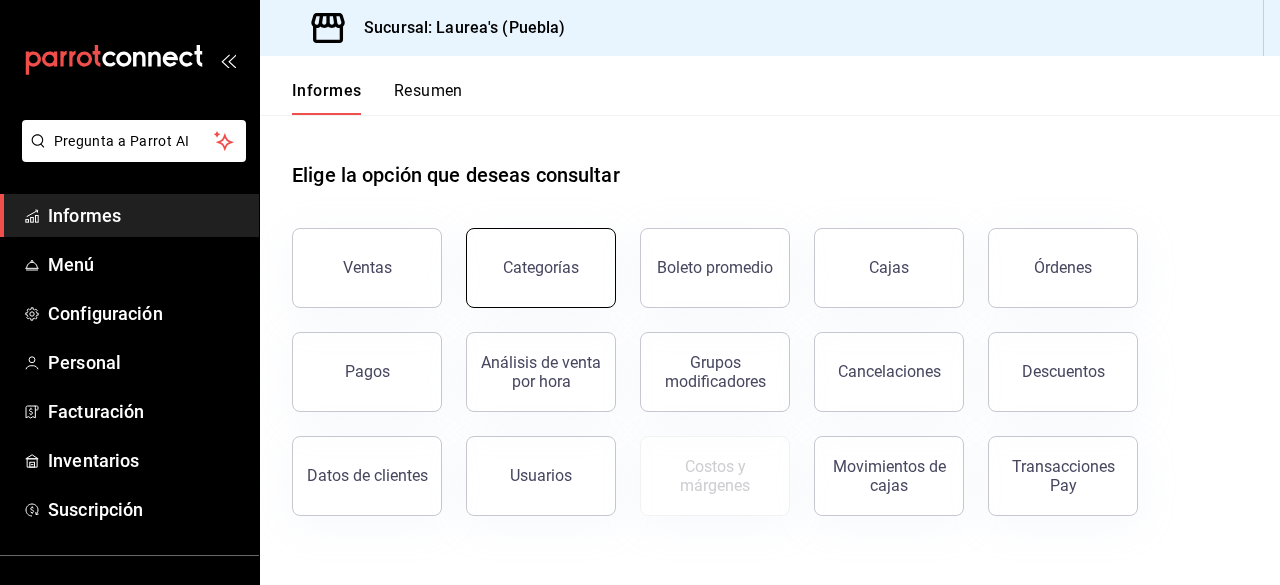 click on "Categorías" at bounding box center (541, 267) 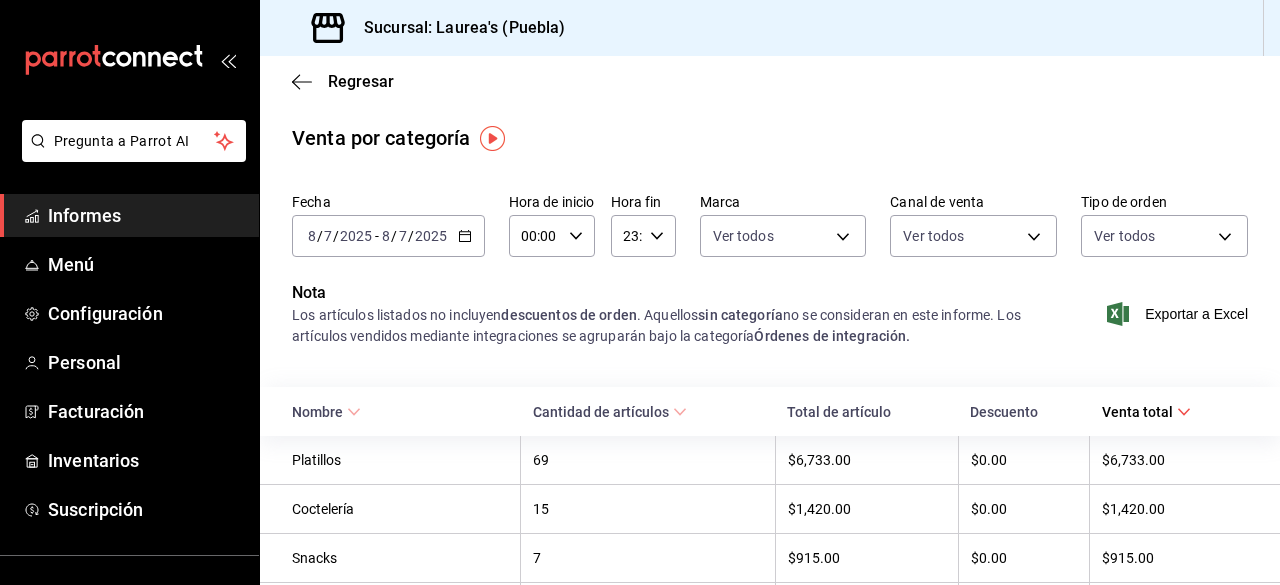 click on "[DATE] [NUMBER] / [NUMBER] / [DATE]" at bounding box center (340, 236) 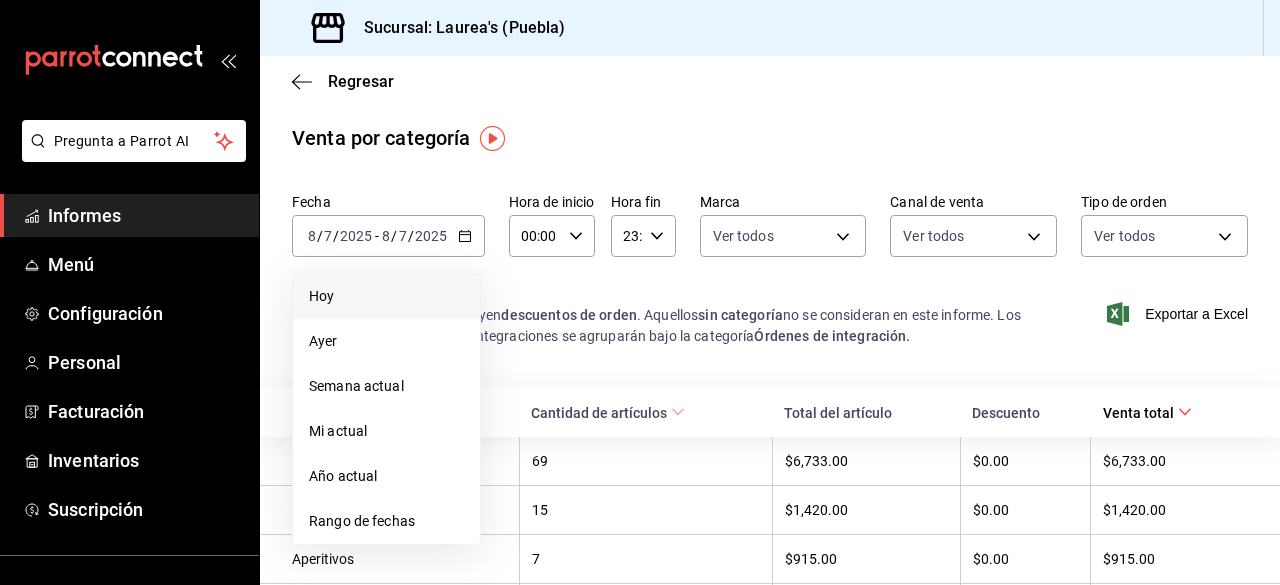 click on "Hoy" at bounding box center [386, 296] 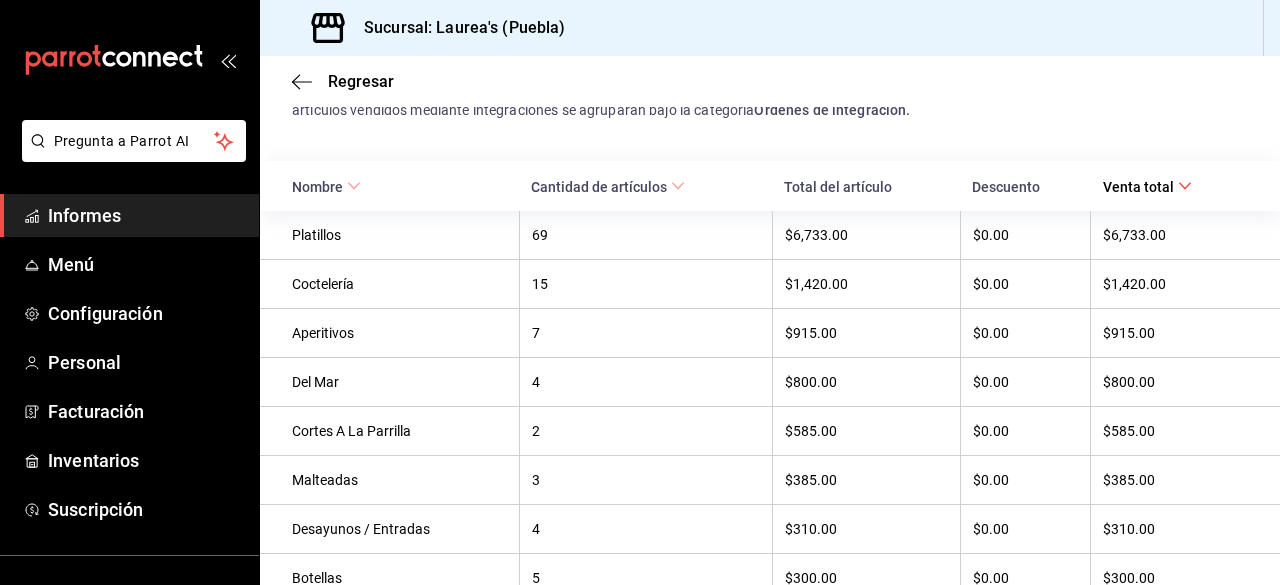 scroll, scrollTop: 236, scrollLeft: 0, axis: vertical 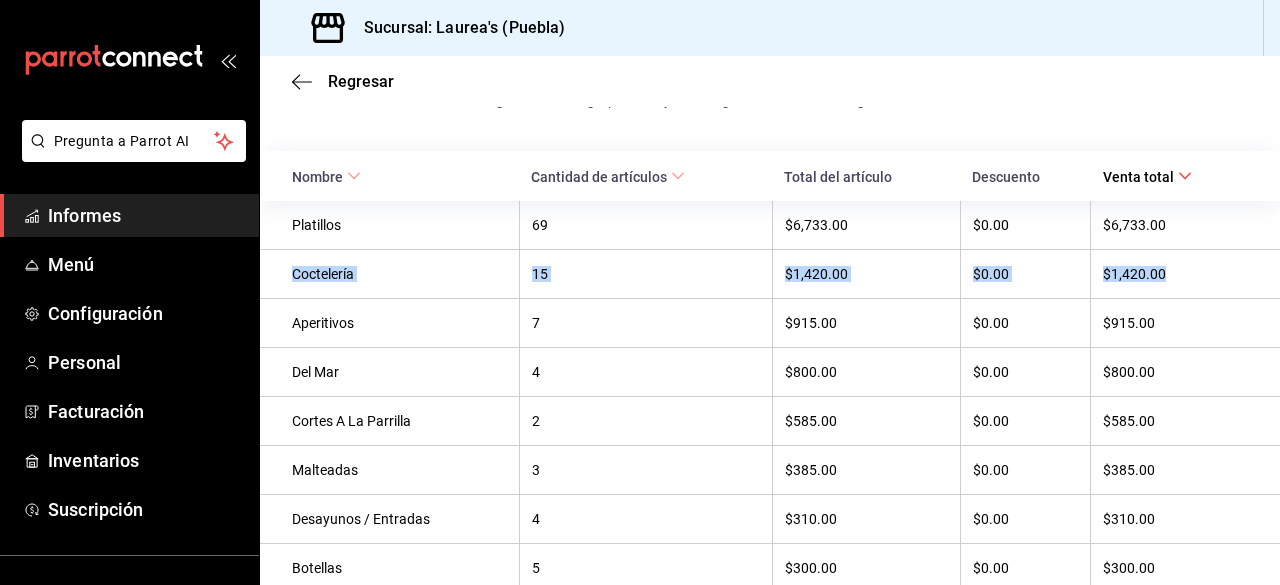 drag, startPoint x: 295, startPoint y: 276, endPoint x: 1173, endPoint y: 290, distance: 878.11163 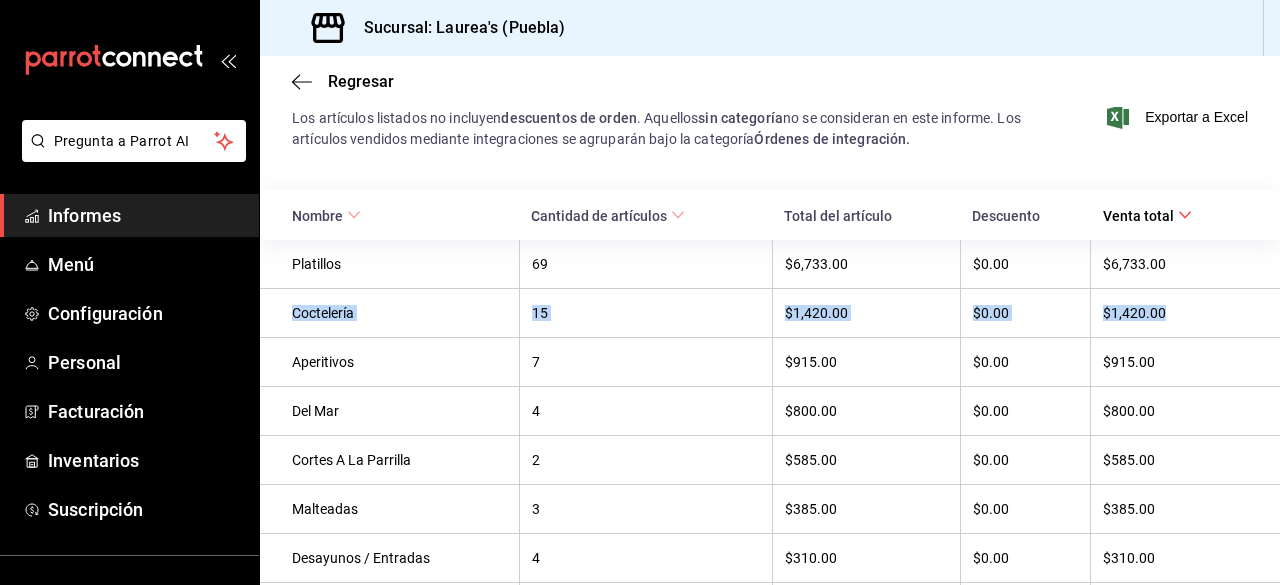 scroll, scrollTop: 256, scrollLeft: 0, axis: vertical 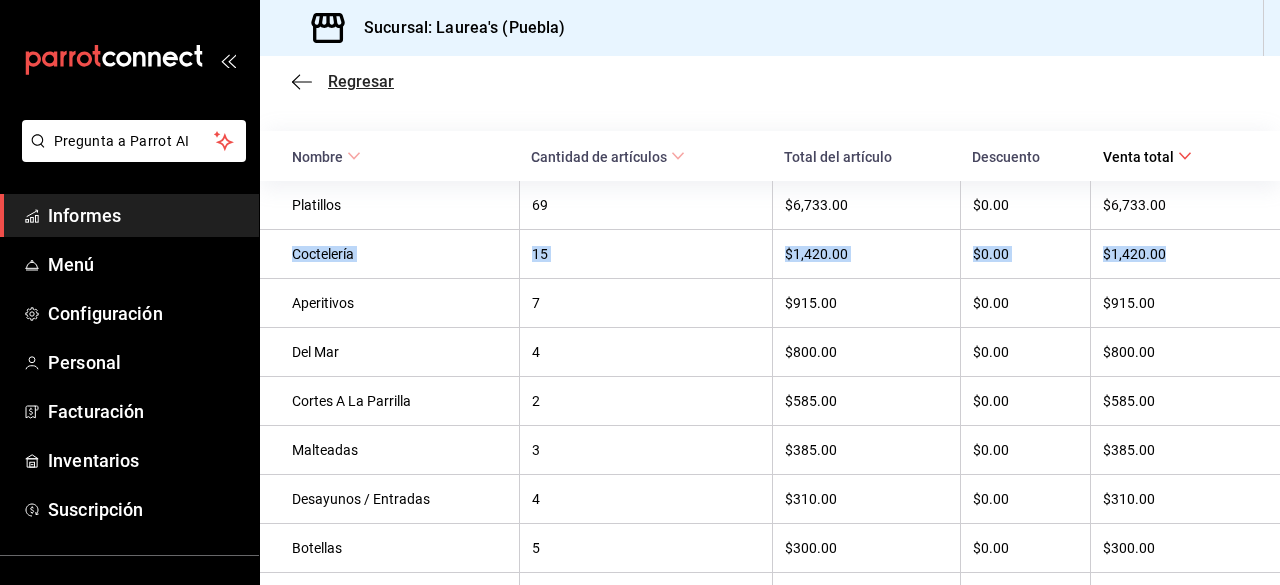 click 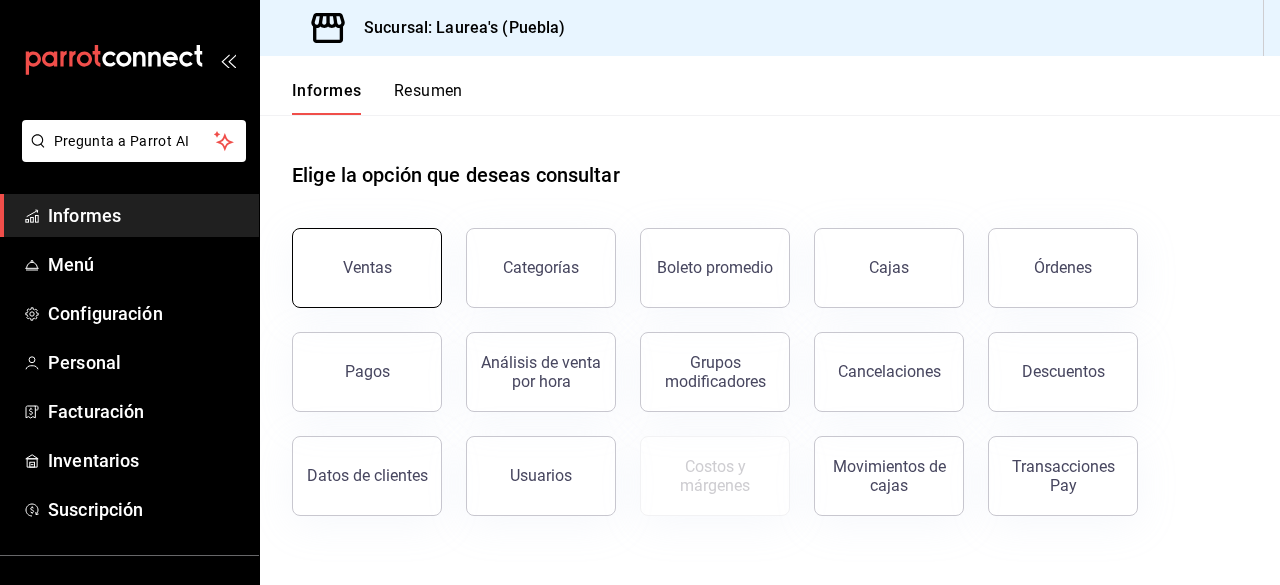 click on "Ventas" at bounding box center (367, 268) 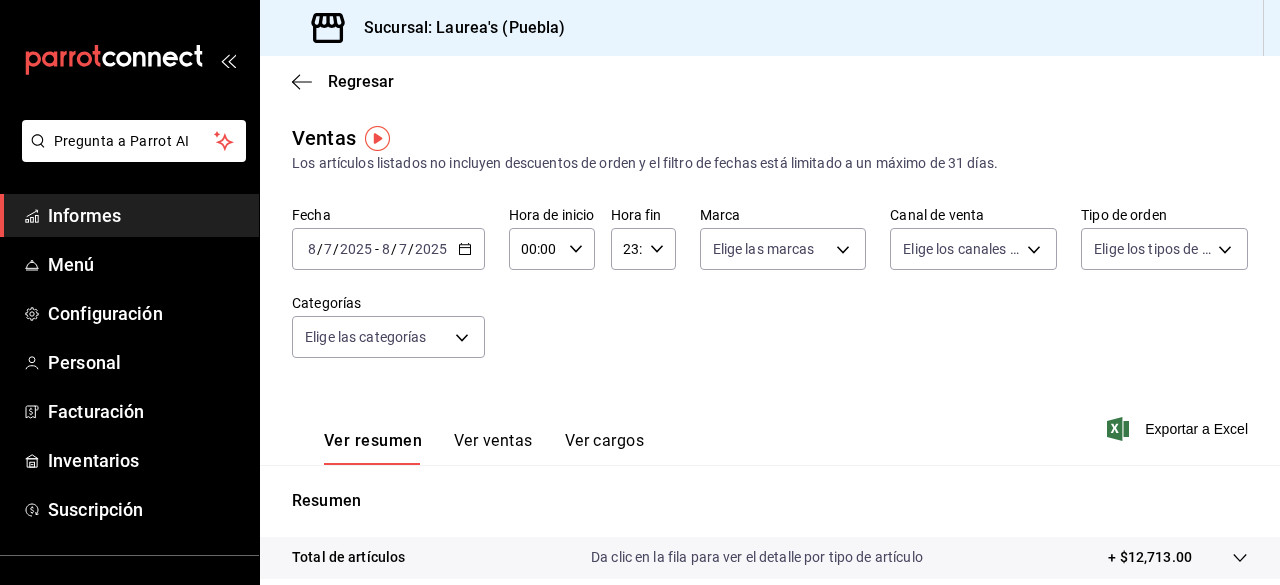 click on "2025-08-07 8 / 7 / 2025 - 2025-08-07 8 / 7 / 2025" at bounding box center [388, 249] 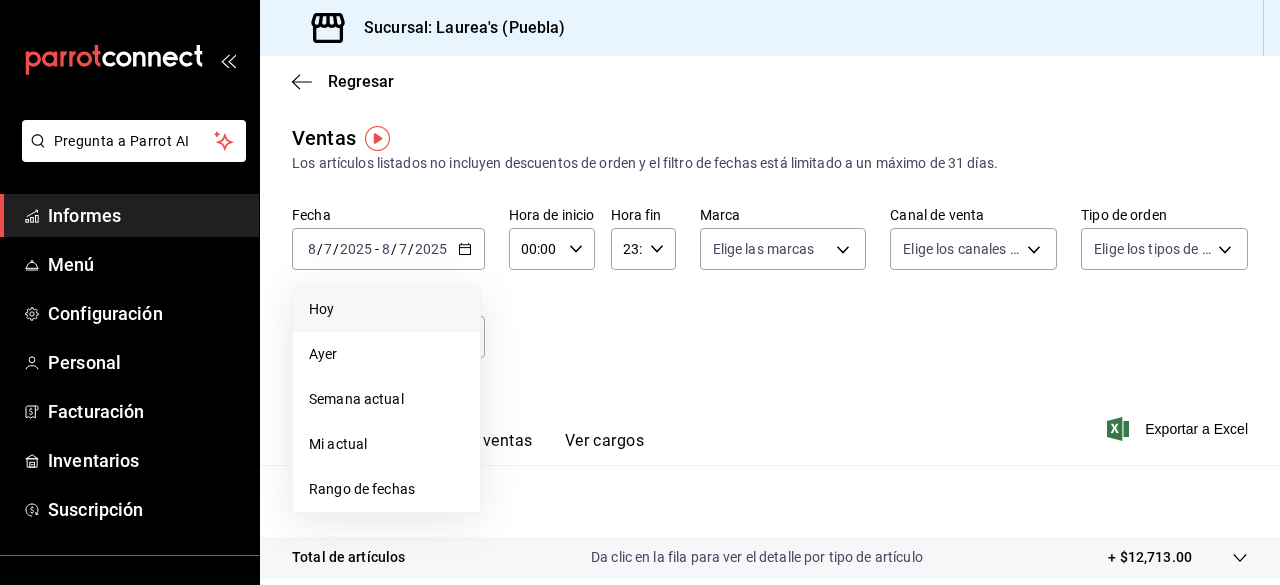 click on "Hoy" at bounding box center [386, 309] 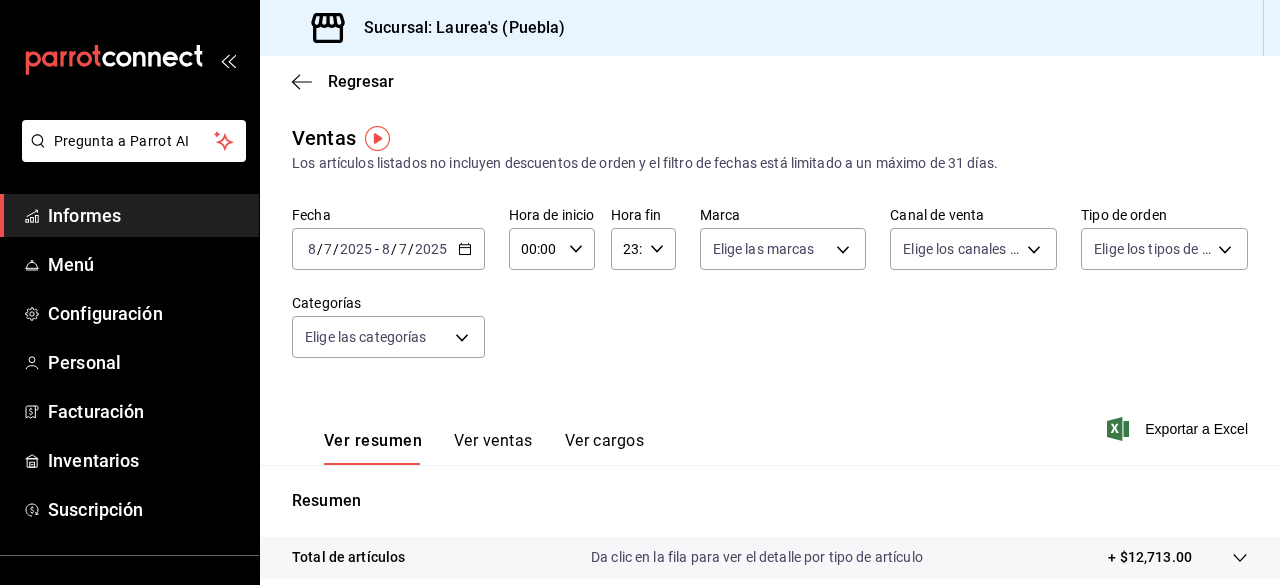 click on "Ver resumen Ver ventas Ver cargos Exportar a Excel" at bounding box center [770, 423] 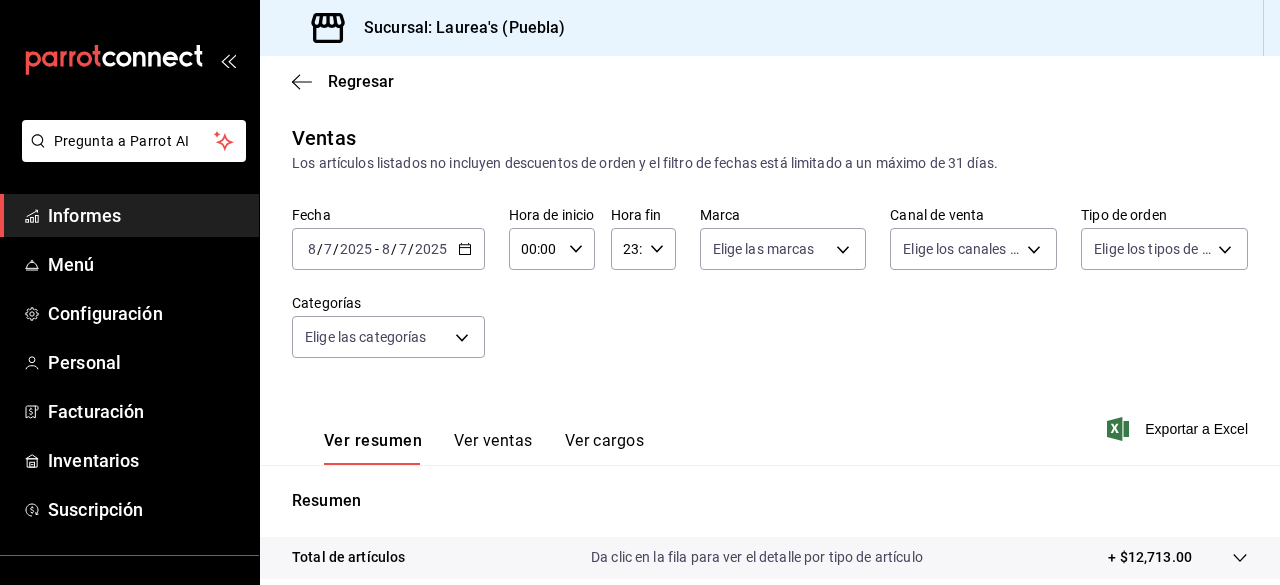 scroll, scrollTop: 374, scrollLeft: 0, axis: vertical 